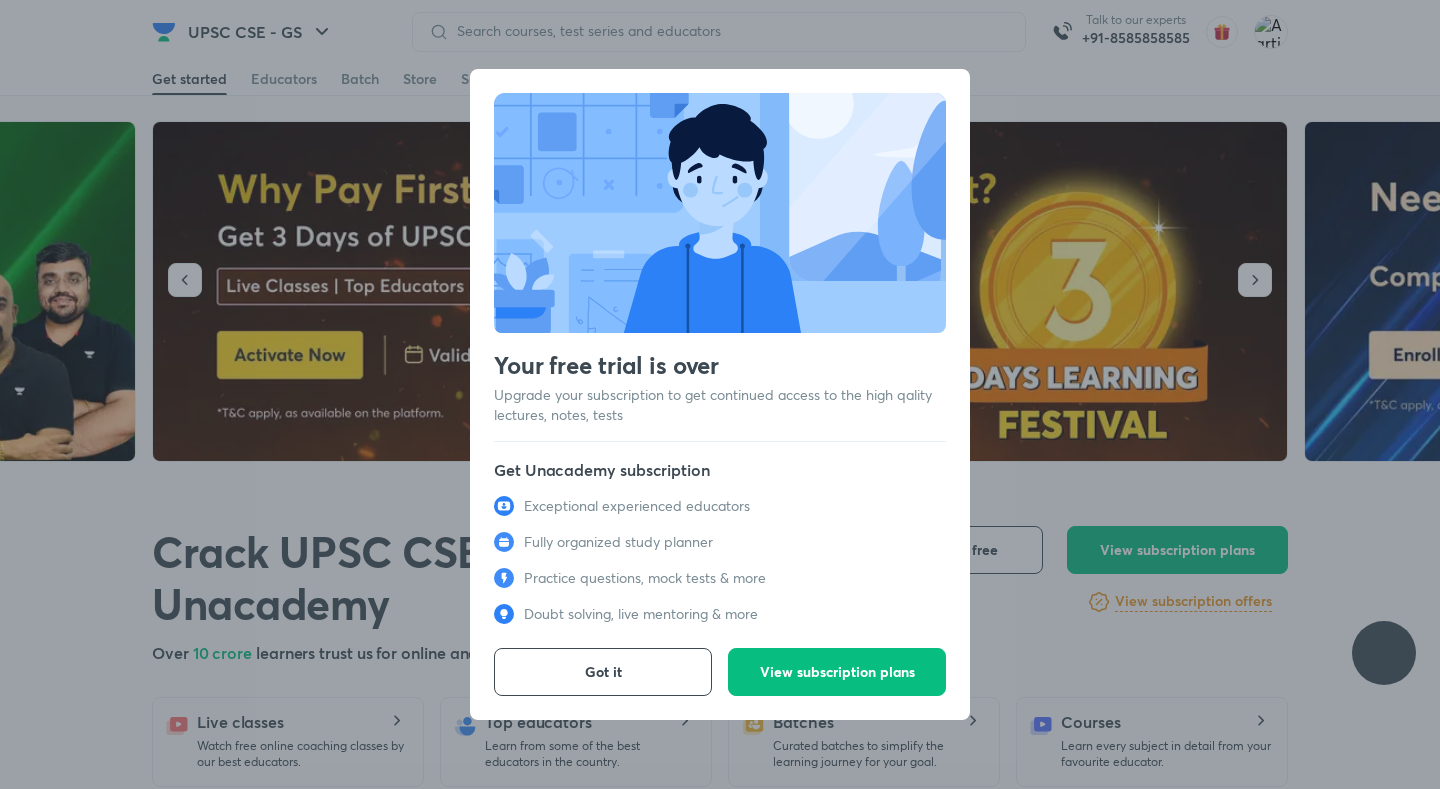 scroll, scrollTop: 0, scrollLeft: 0, axis: both 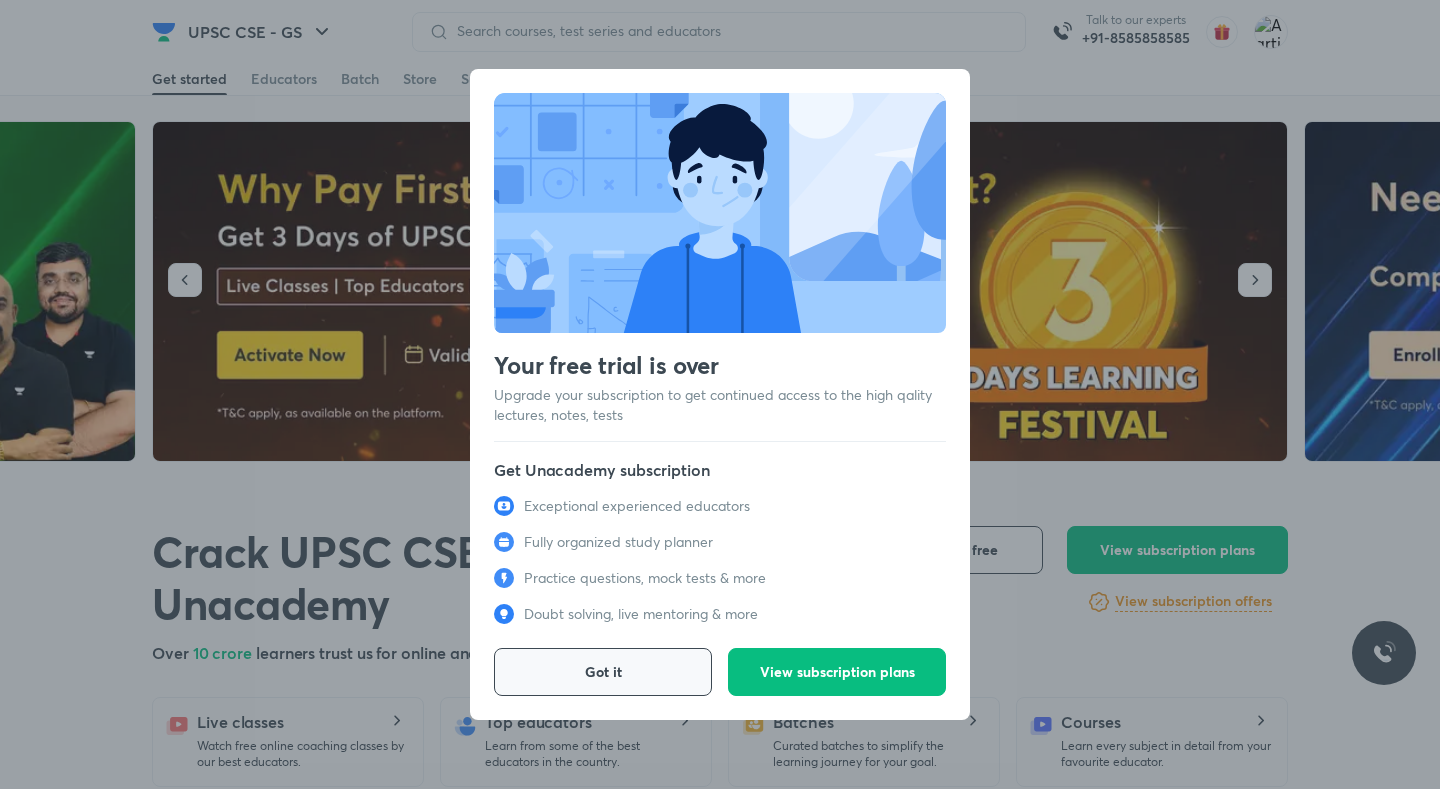 click on "Got it" at bounding box center [603, 672] 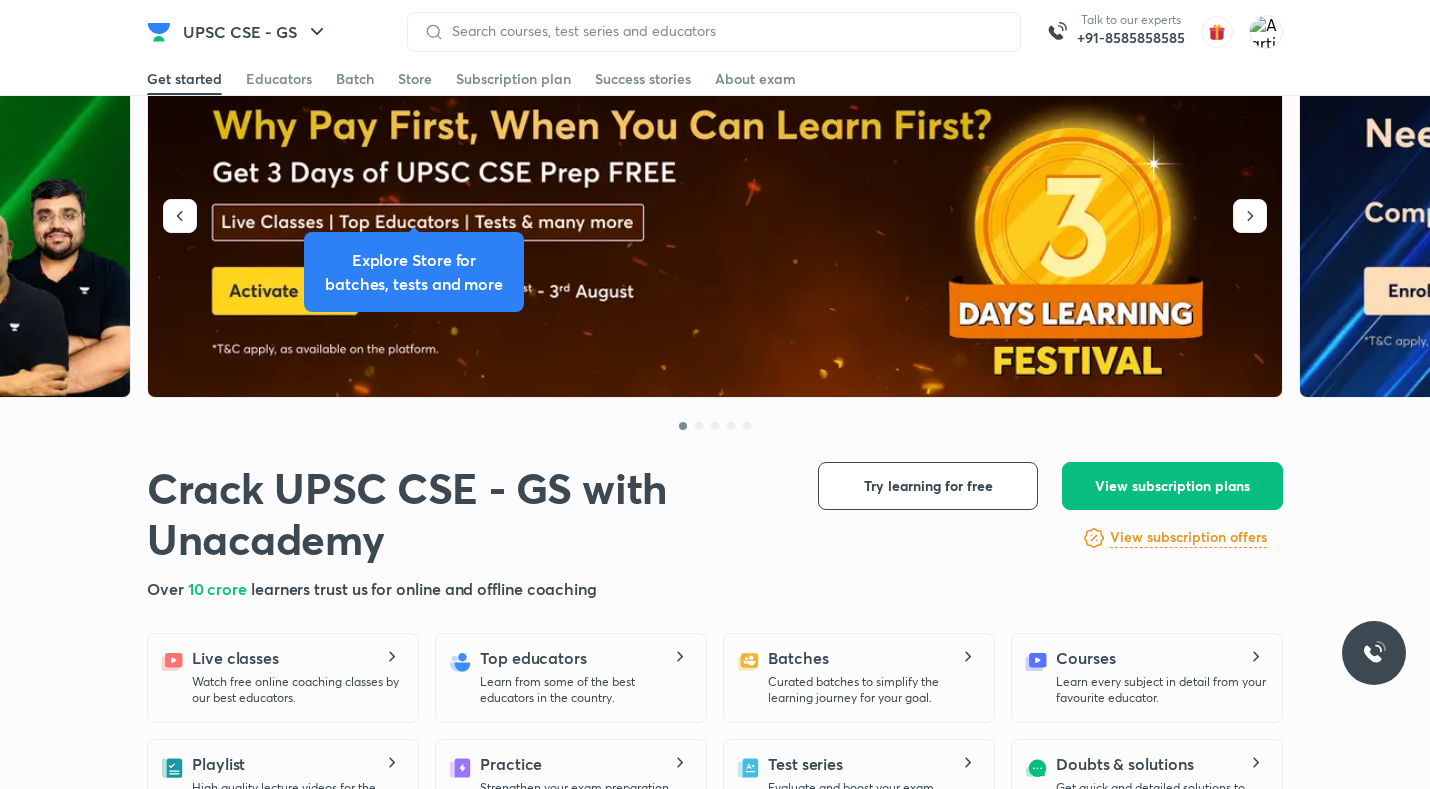 scroll, scrollTop: 0, scrollLeft: 0, axis: both 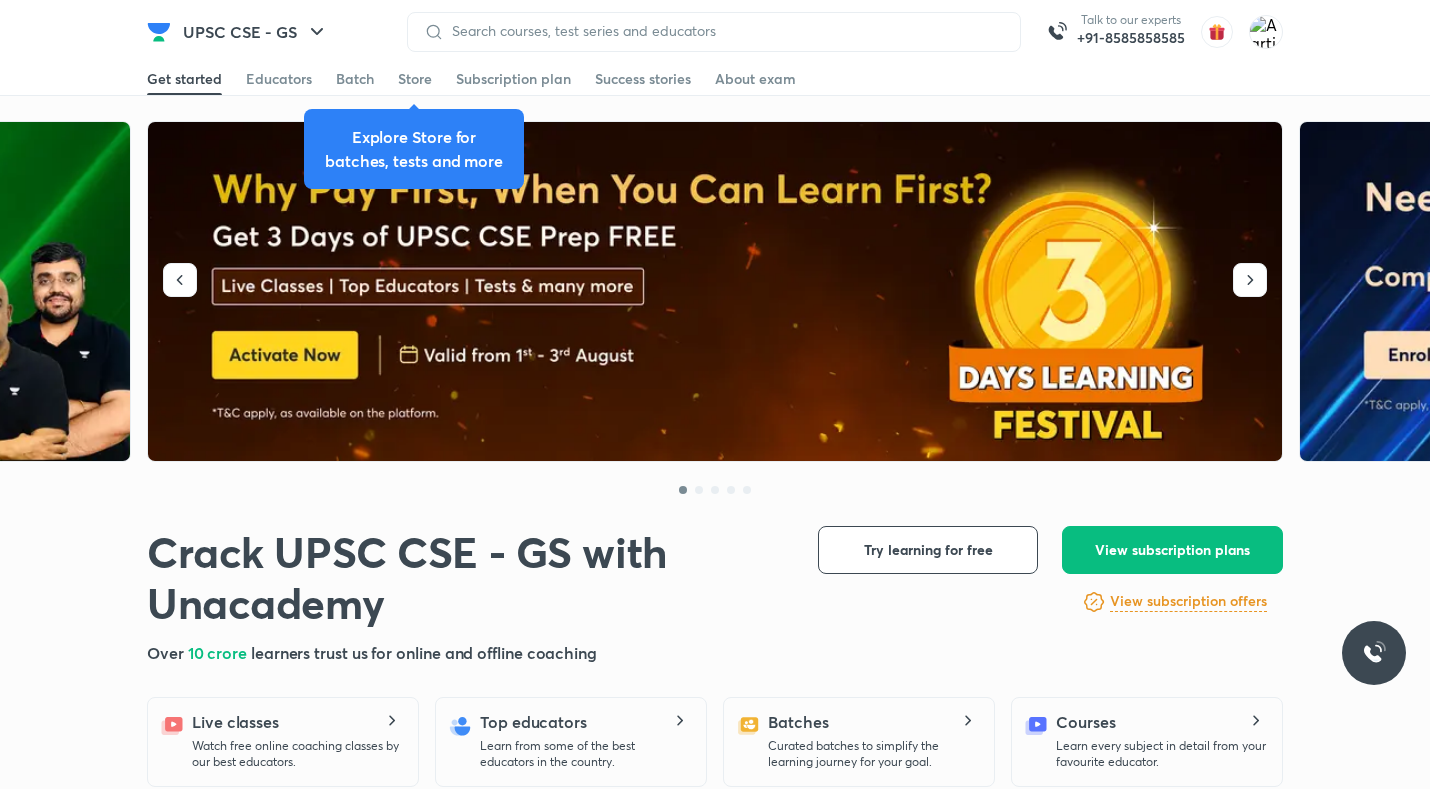 click at bounding box center [714, 32] 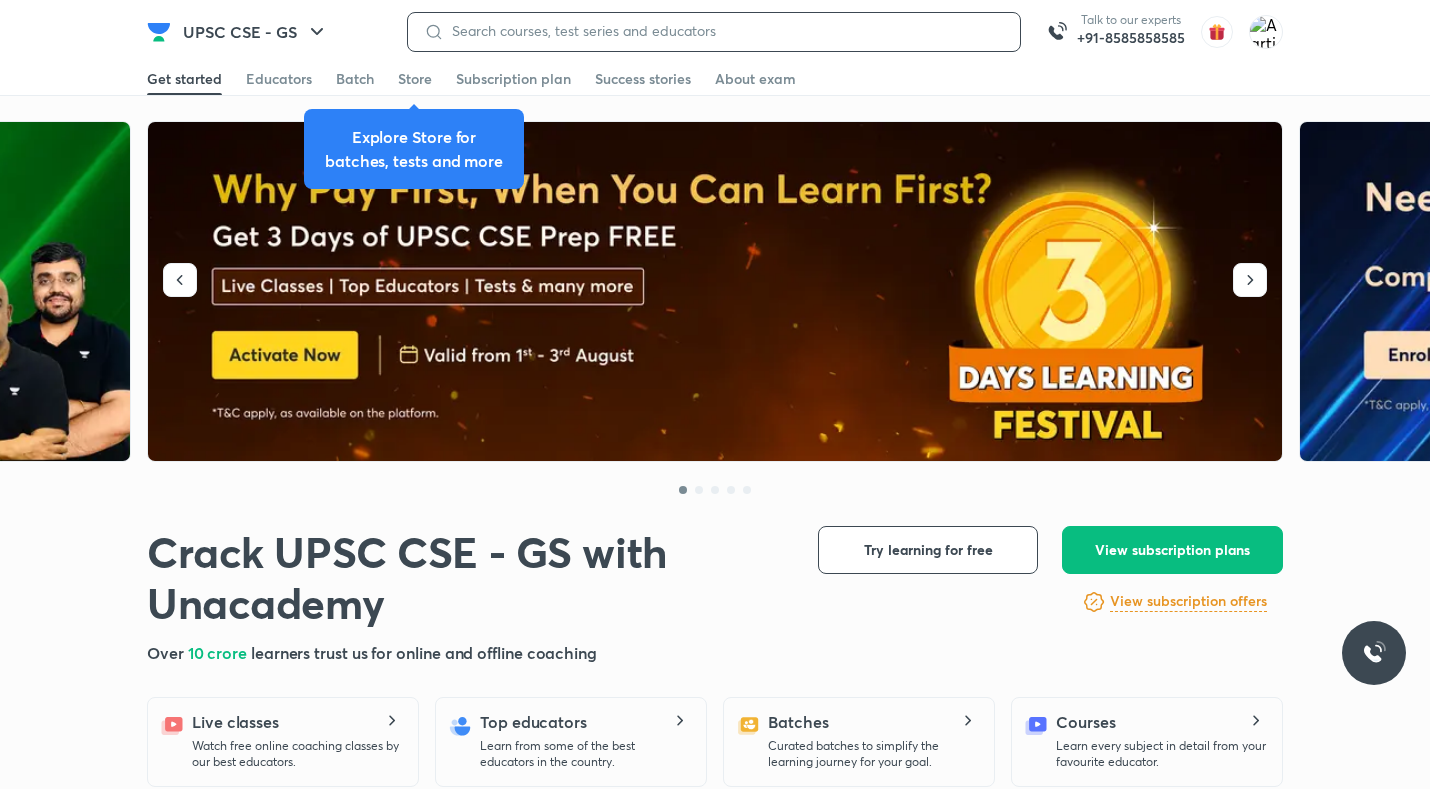 click at bounding box center (724, 31) 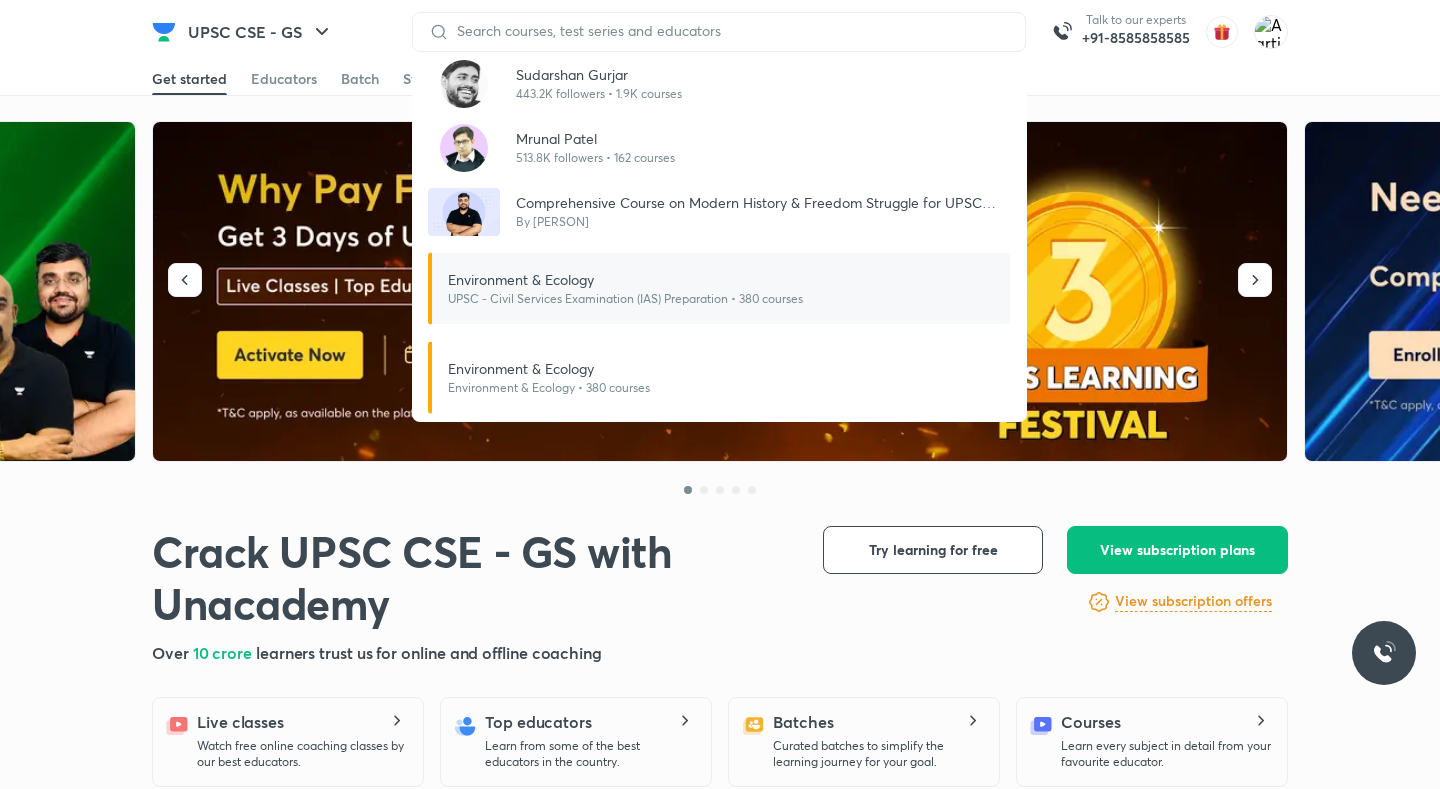 drag, startPoint x: 563, startPoint y: 153, endPoint x: 710, endPoint y: 291, distance: 201.62589 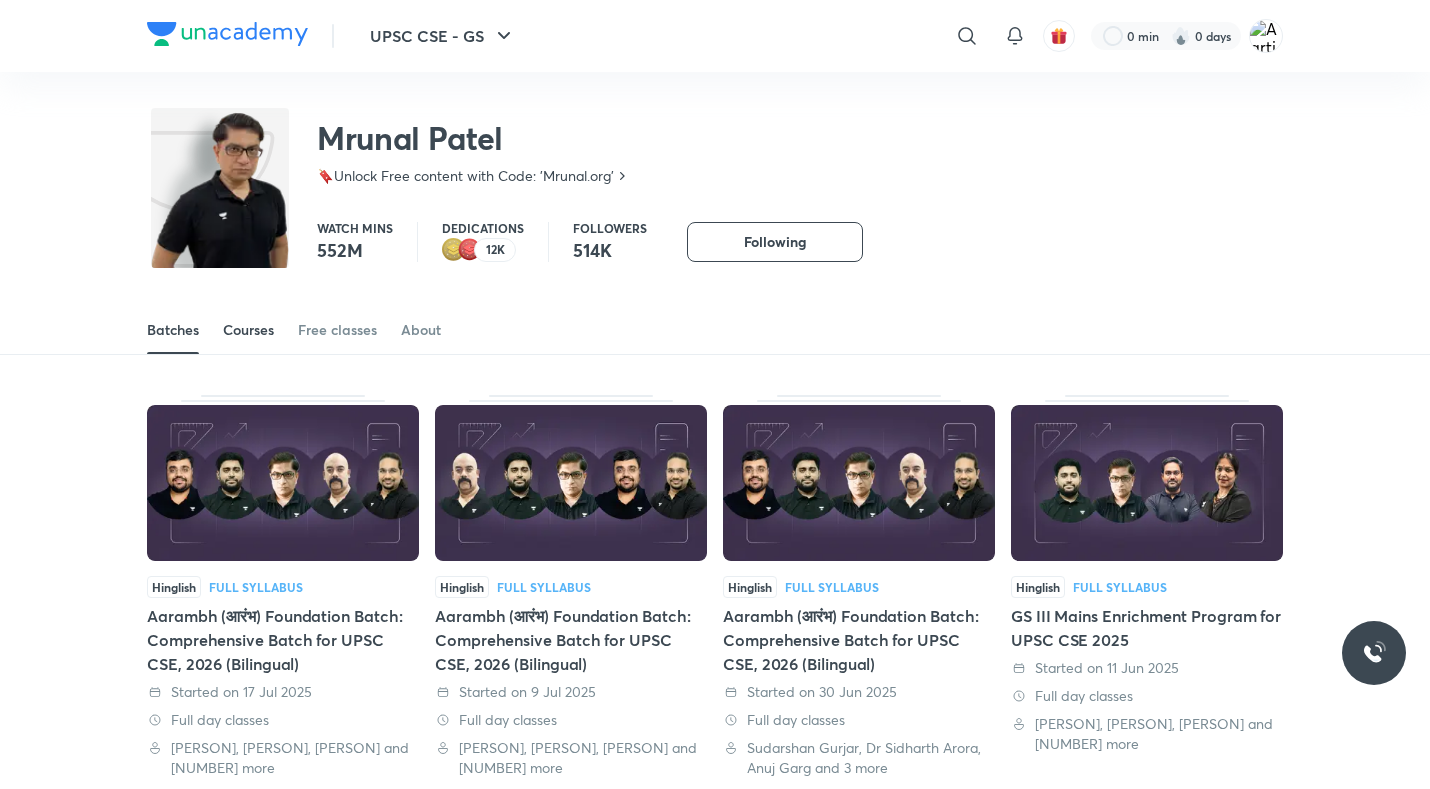 click on "Courses" at bounding box center (248, 330) 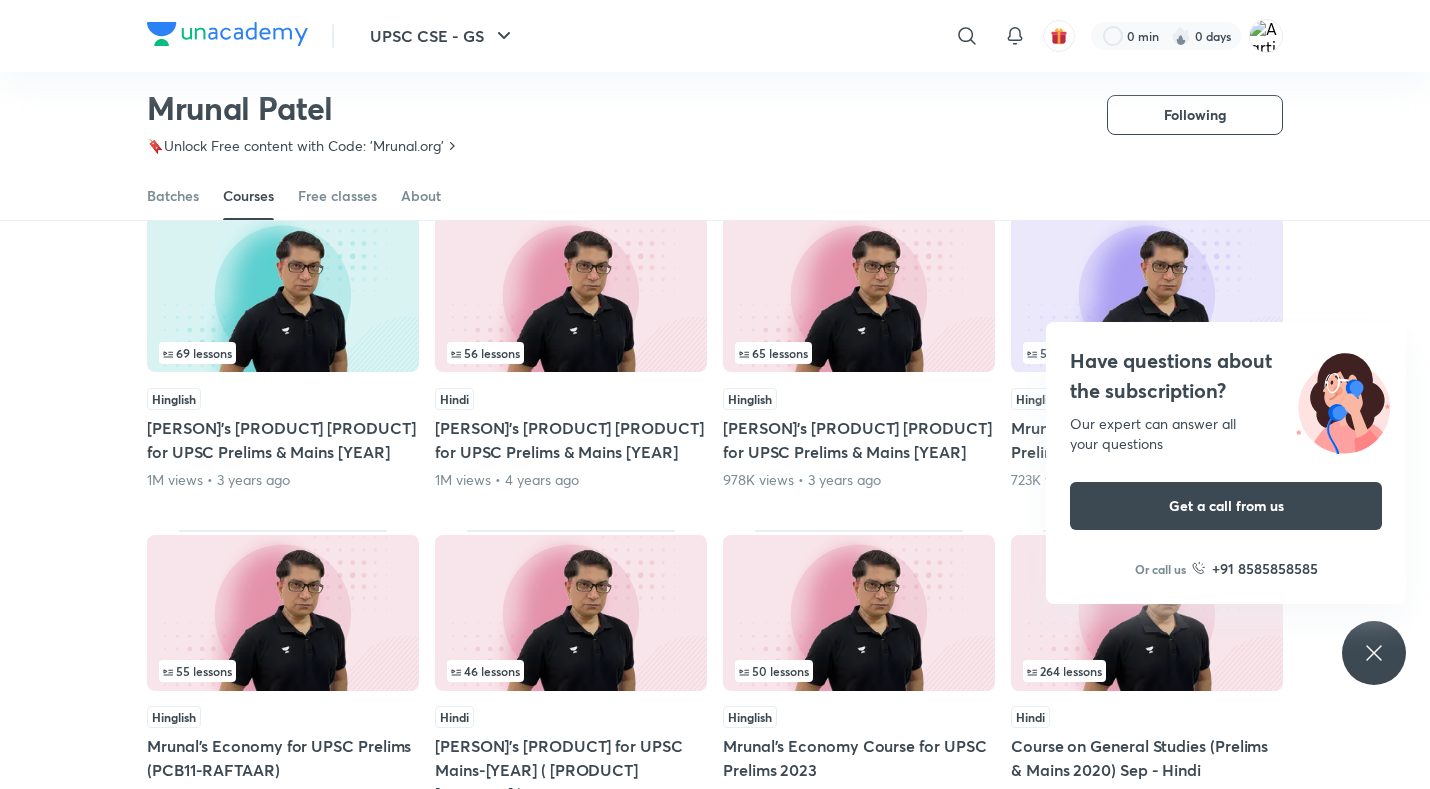 scroll, scrollTop: 188, scrollLeft: 0, axis: vertical 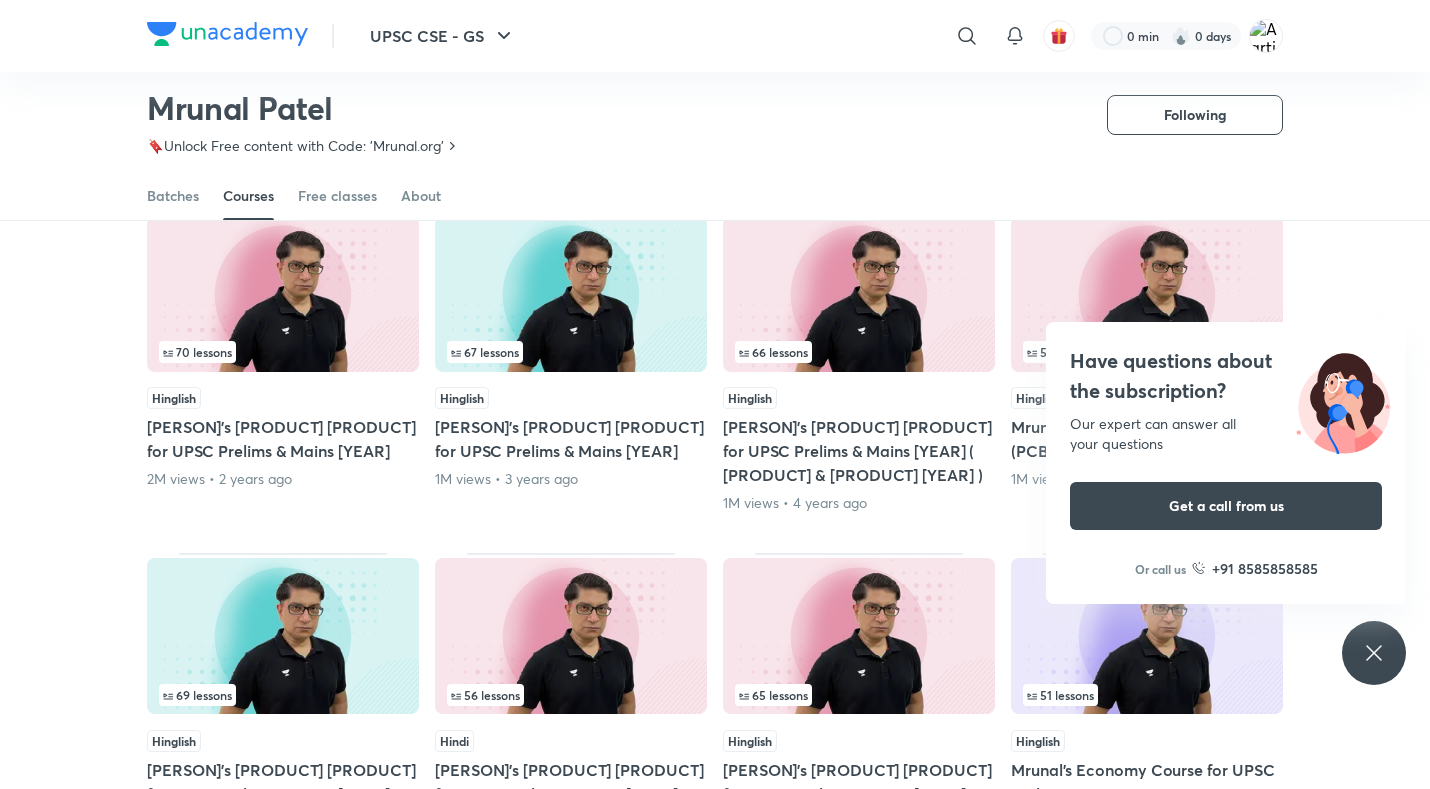 click at bounding box center (283, 294) 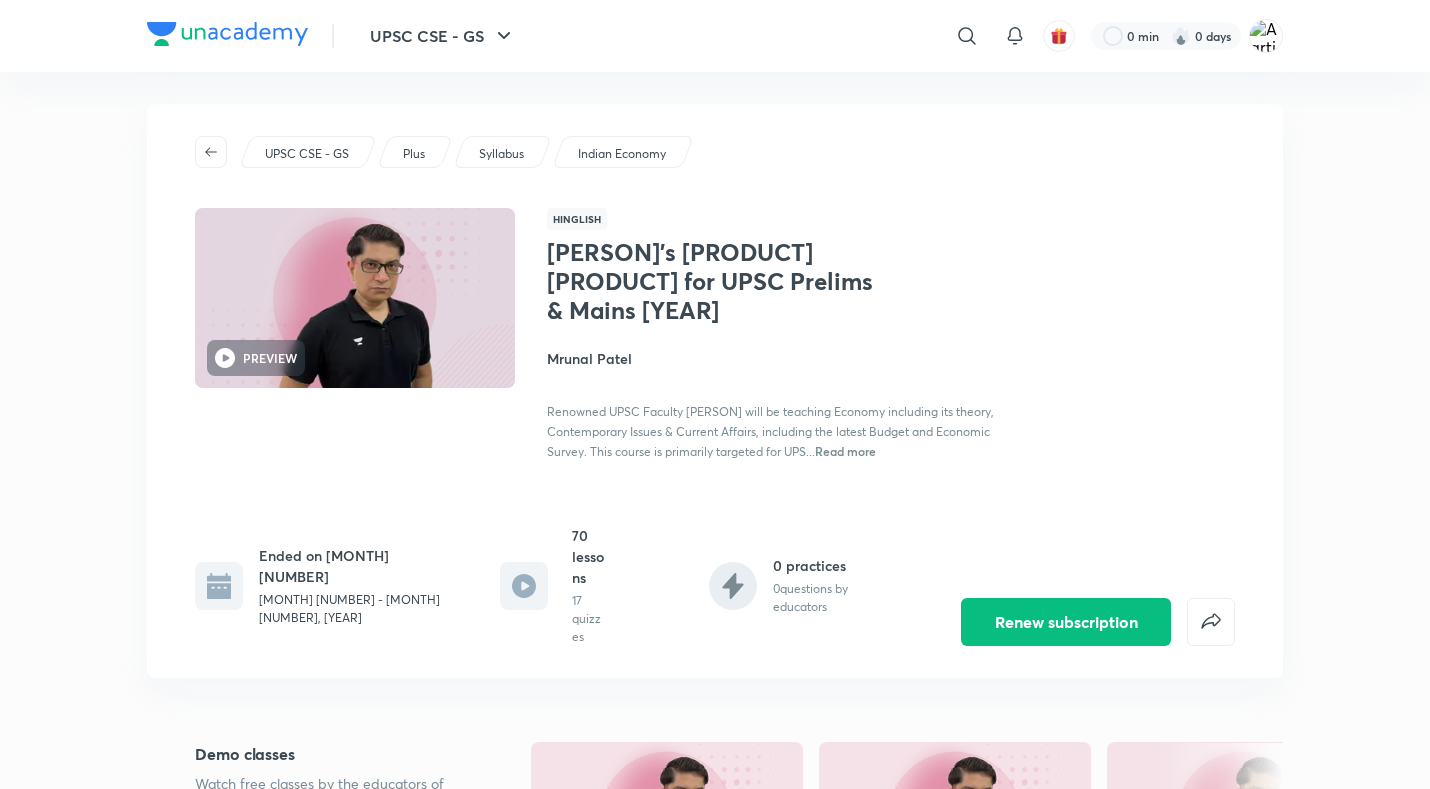 scroll, scrollTop: 0, scrollLeft: 0, axis: both 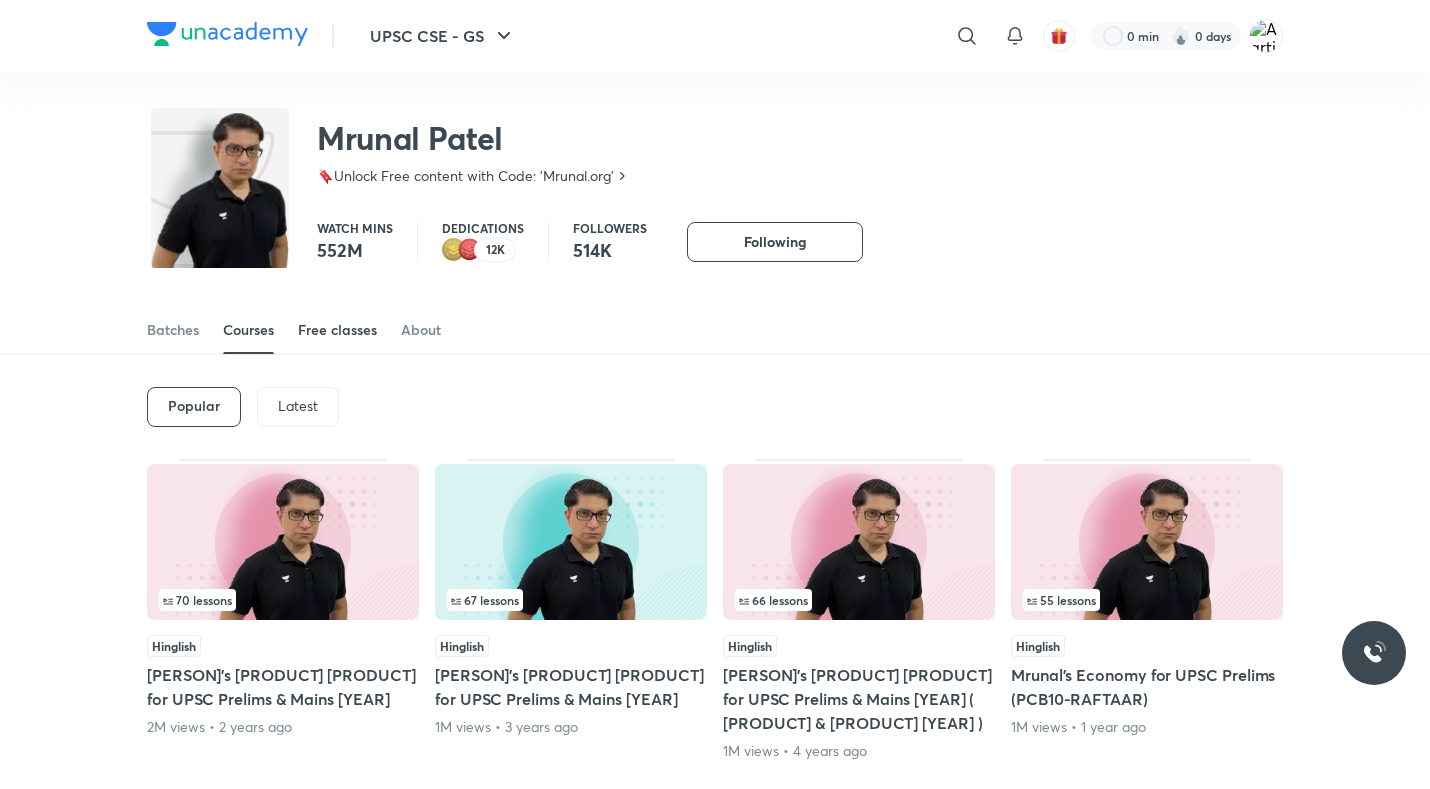 click on "Free classes" at bounding box center [337, 330] 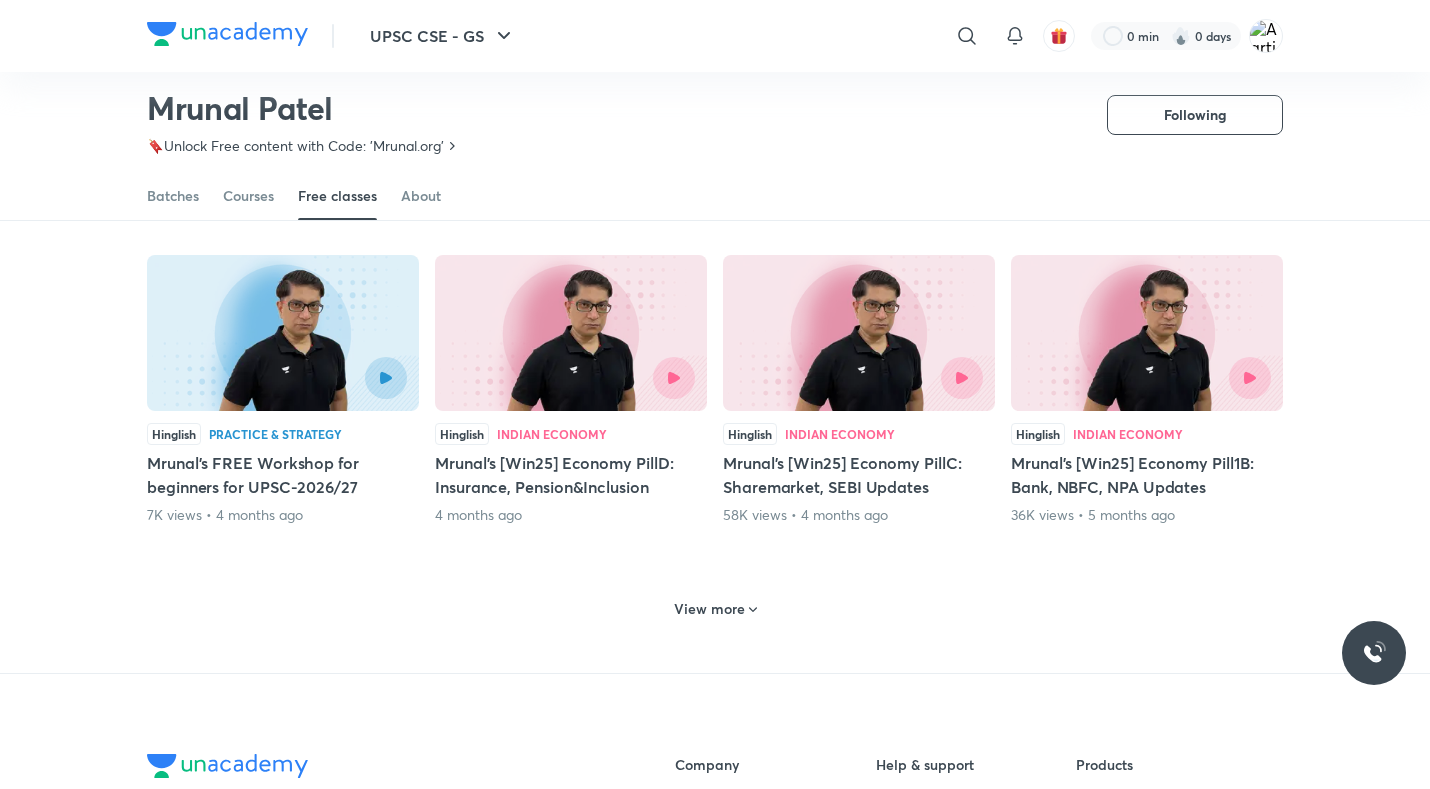 scroll, scrollTop: 787, scrollLeft: 0, axis: vertical 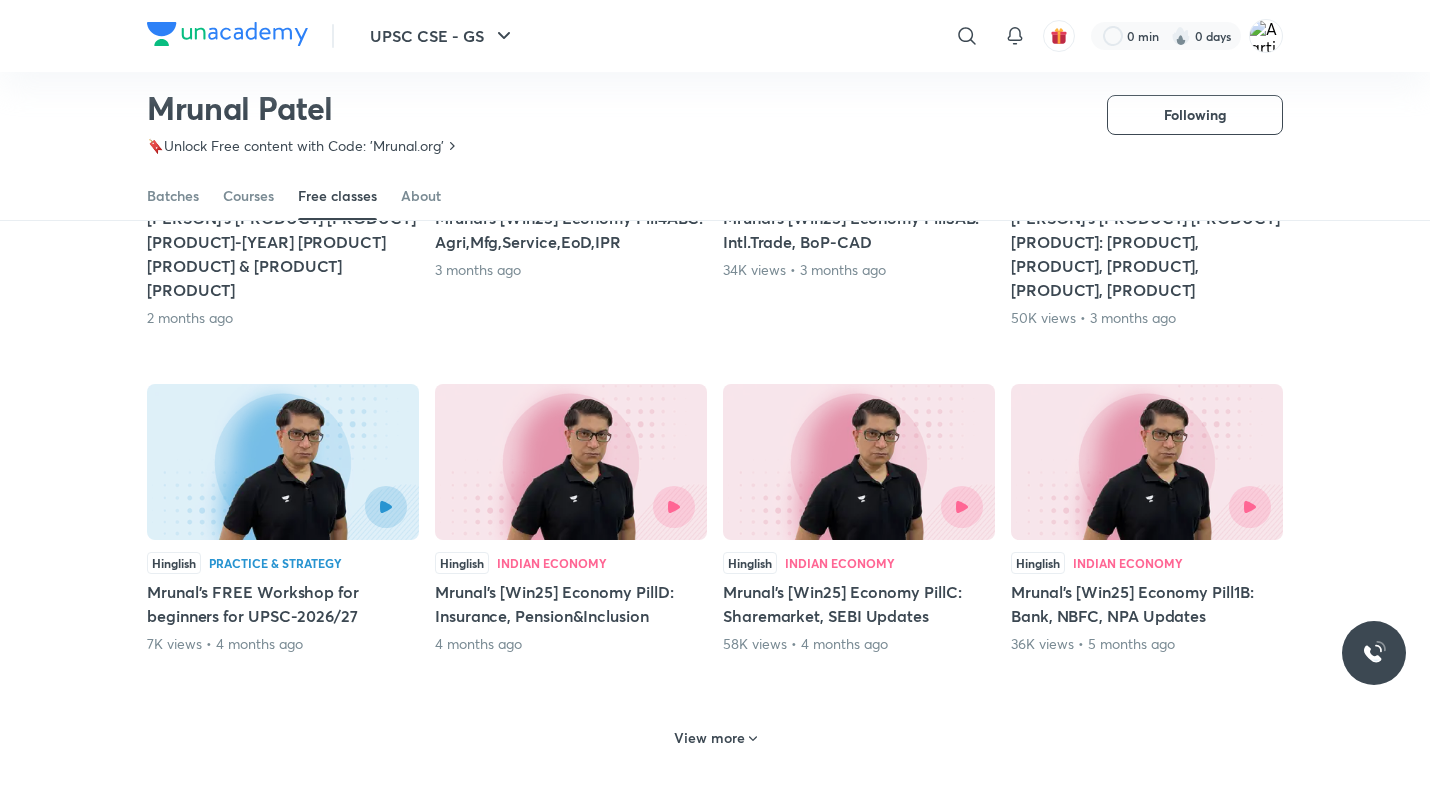 click on "View more" at bounding box center [709, 738] 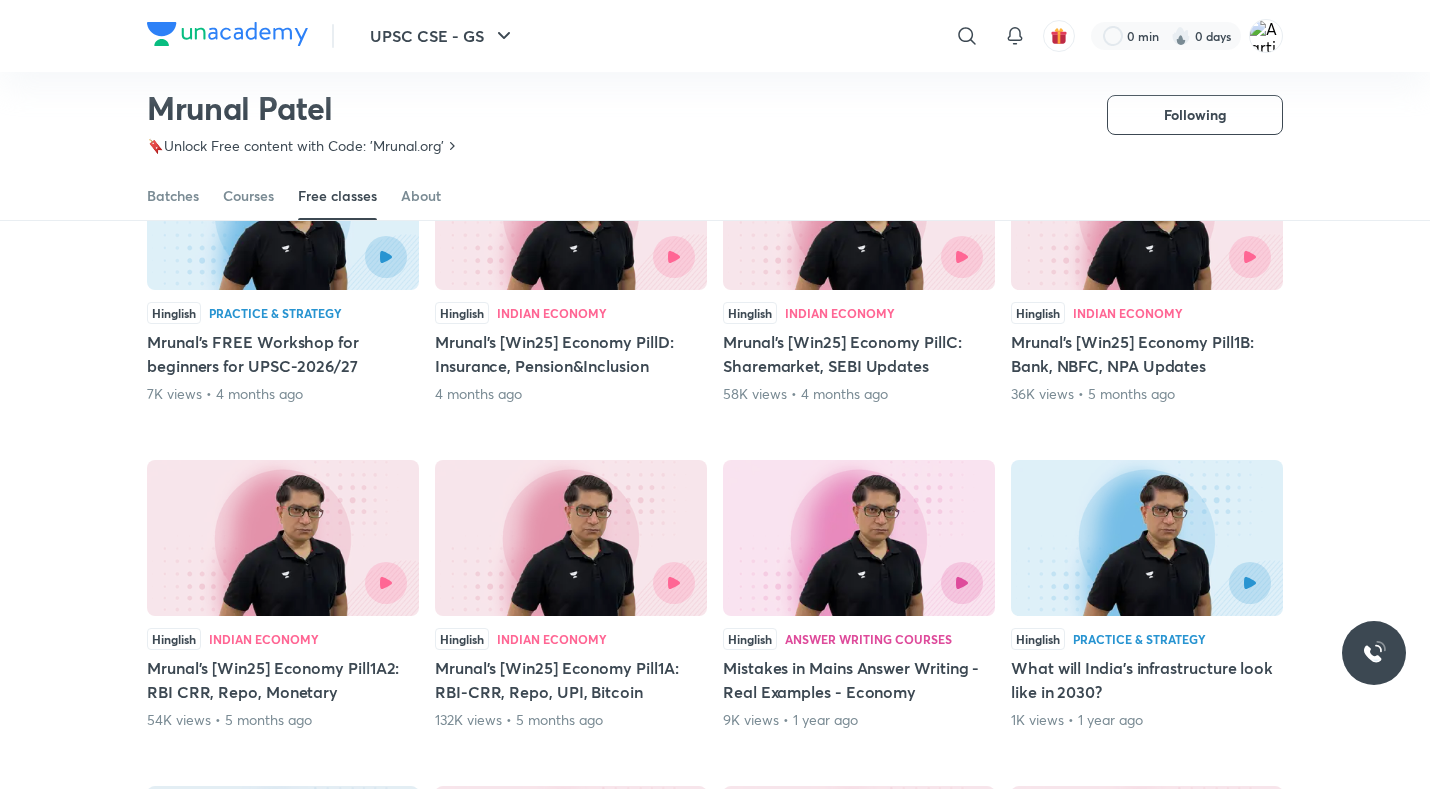 scroll, scrollTop: 1087, scrollLeft: 0, axis: vertical 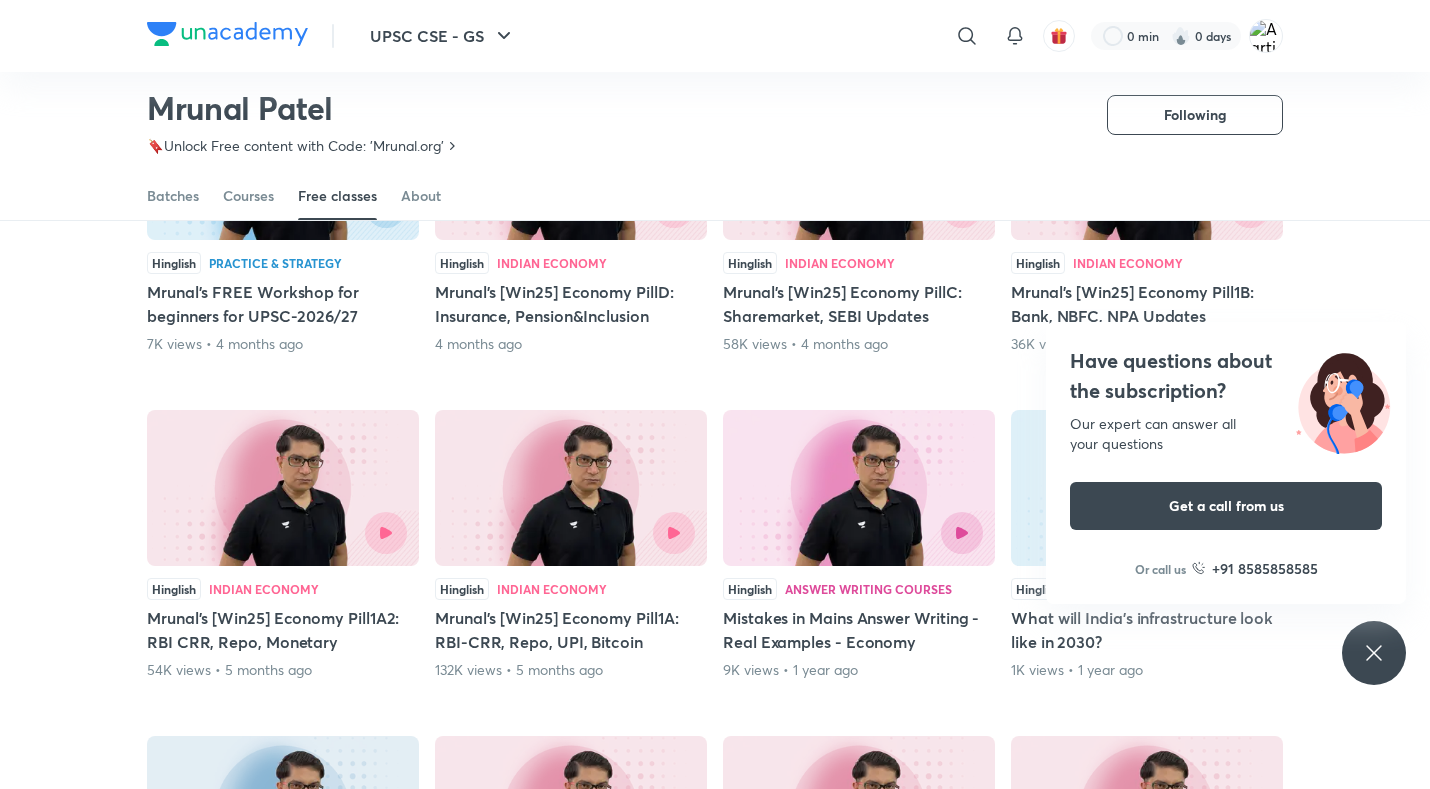 click 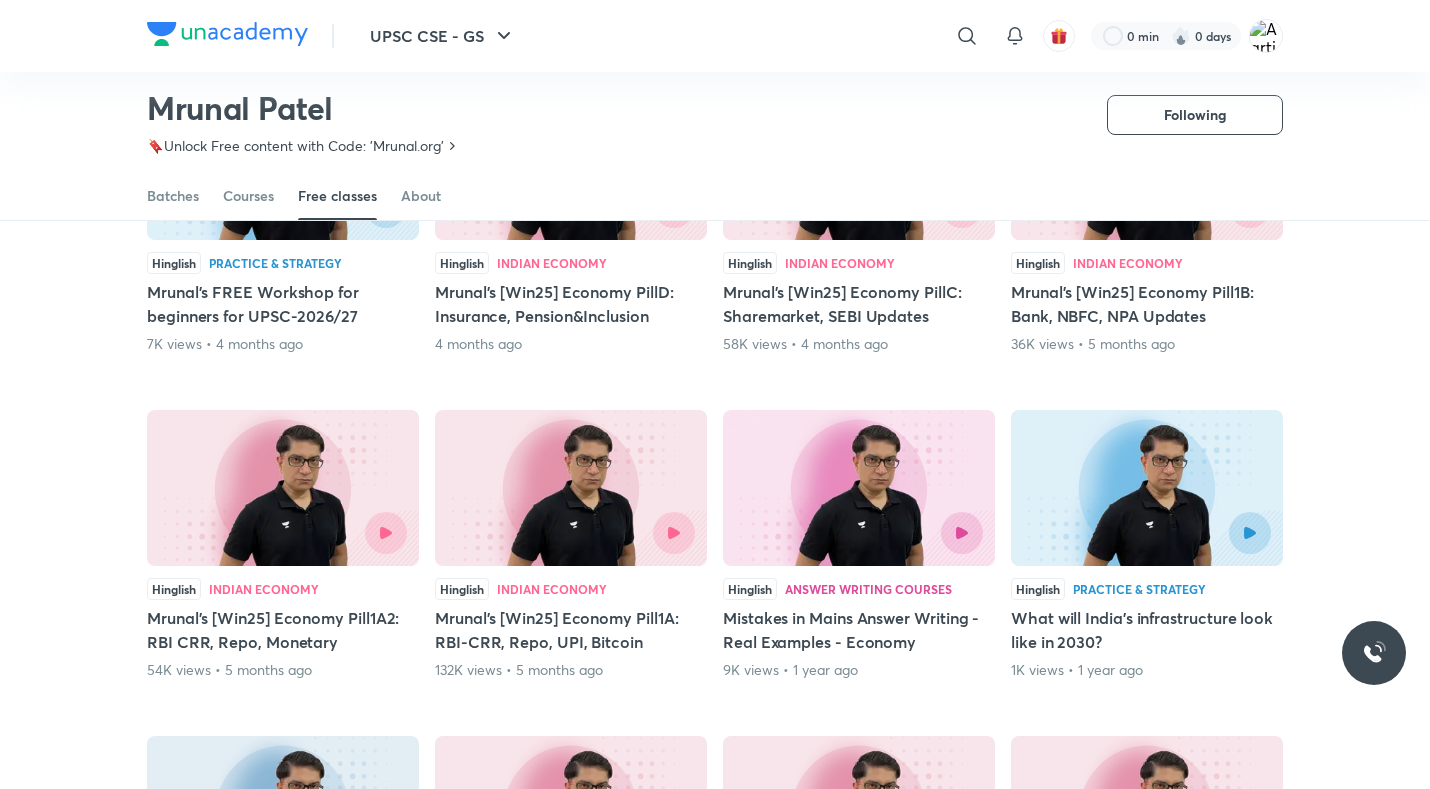 click at bounding box center [633, 533] 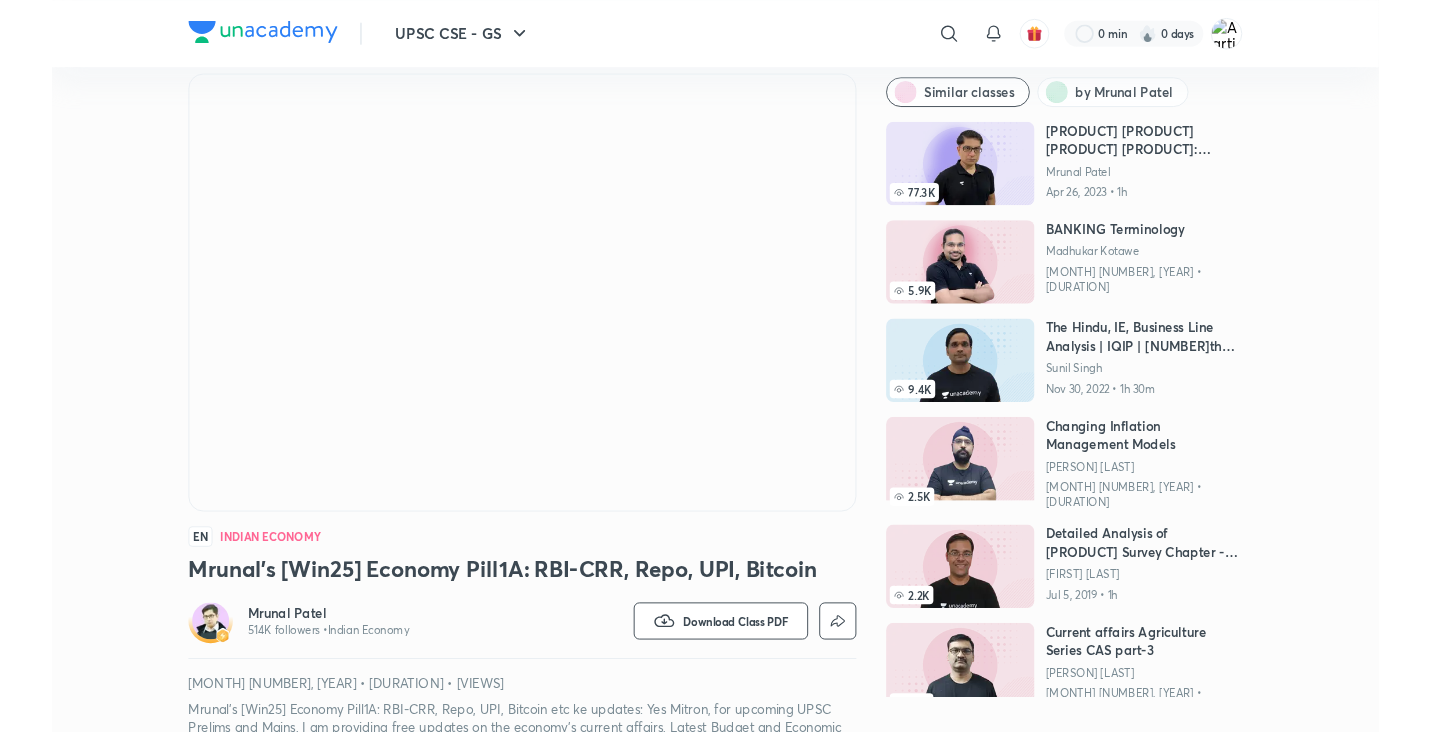 scroll, scrollTop: 100, scrollLeft: 0, axis: vertical 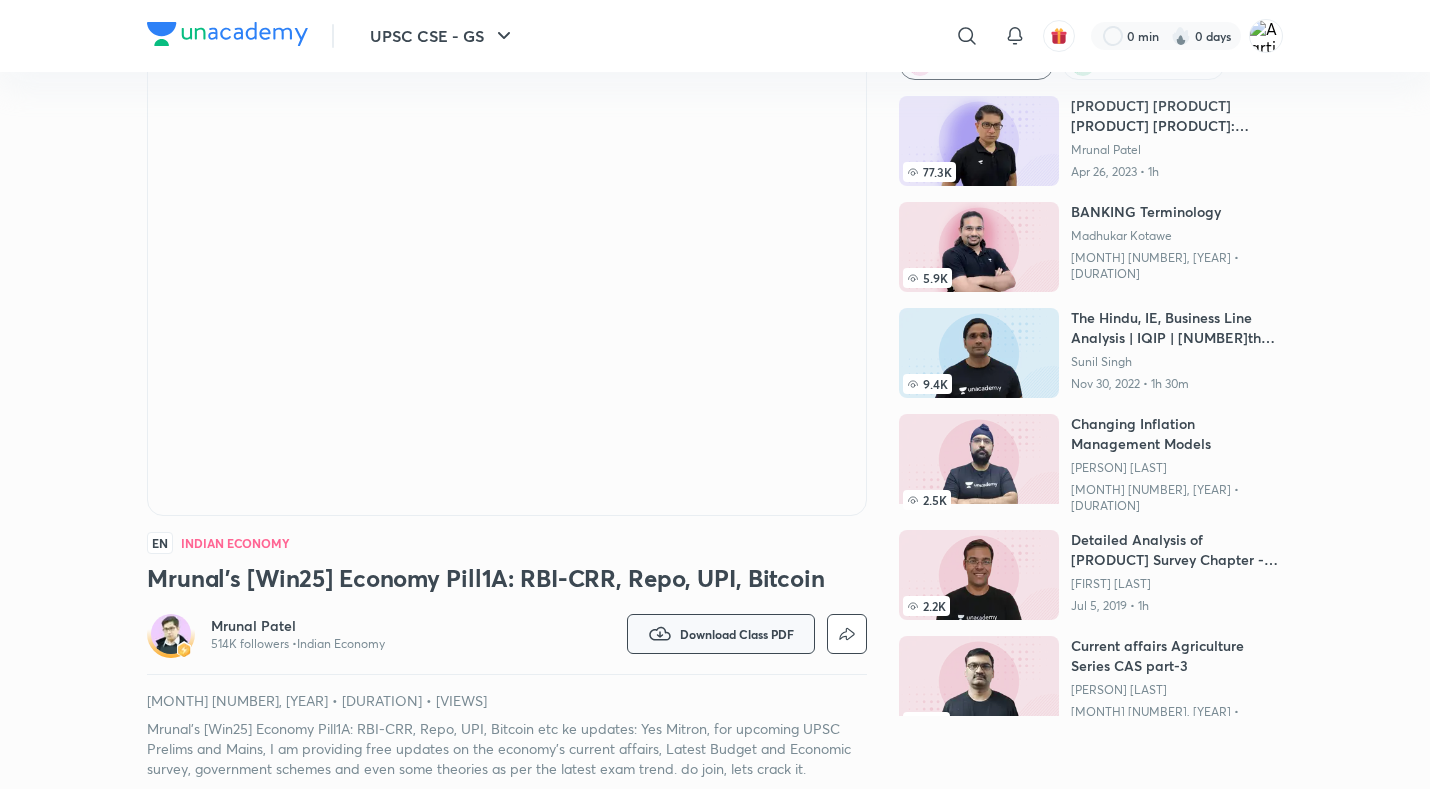 click on "Download Class PDF" at bounding box center (737, 634) 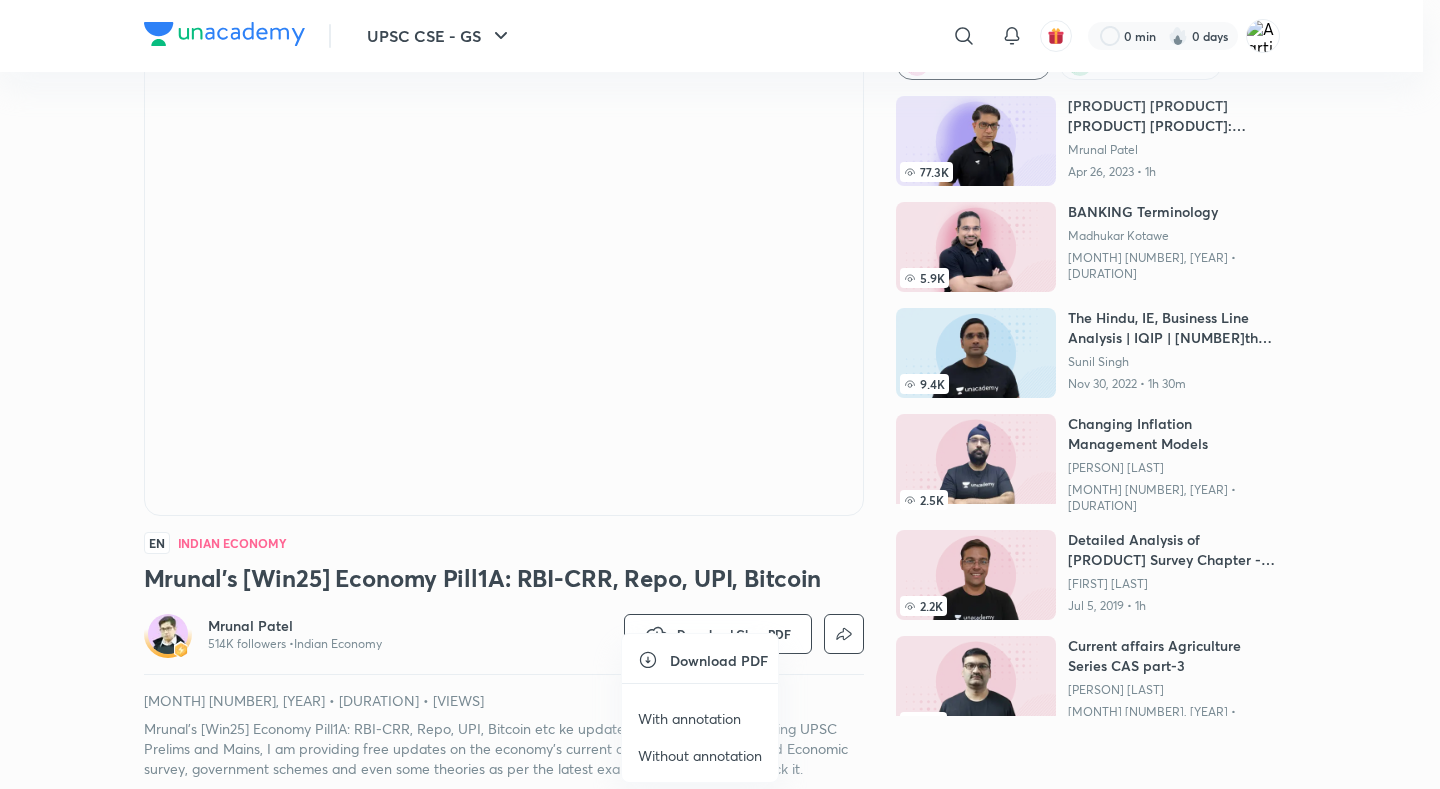 click on "Without annotation" at bounding box center [700, 755] 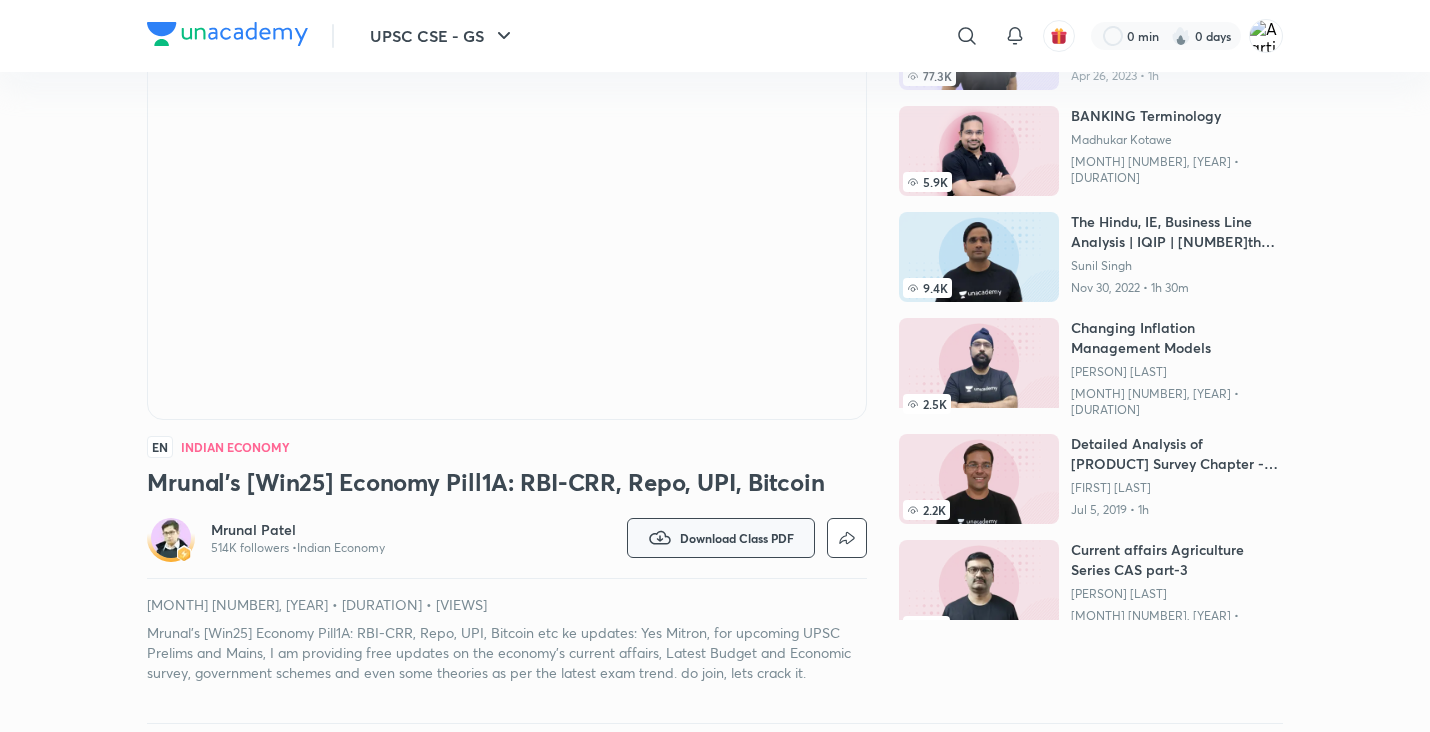 scroll, scrollTop: 200, scrollLeft: 0, axis: vertical 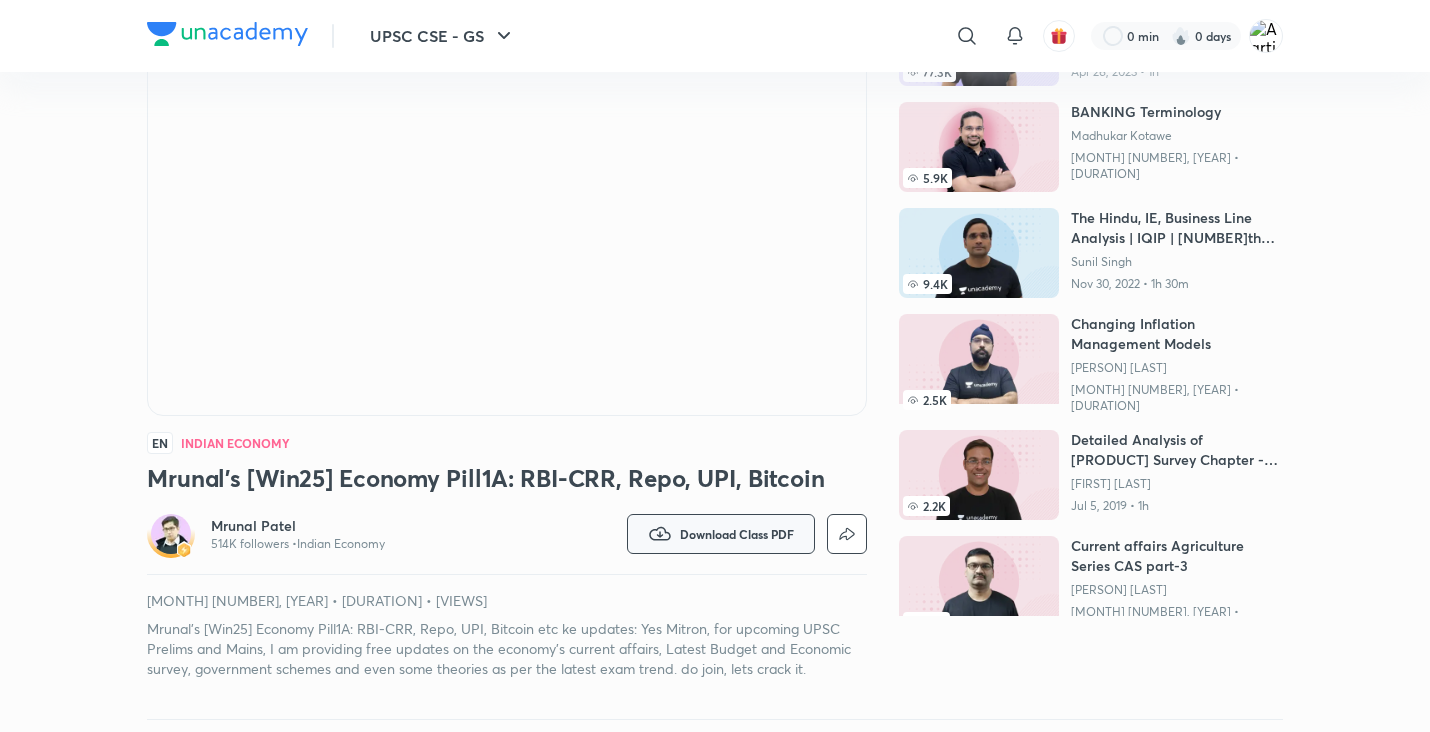 click on "Download Class PDF" at bounding box center (721, 534) 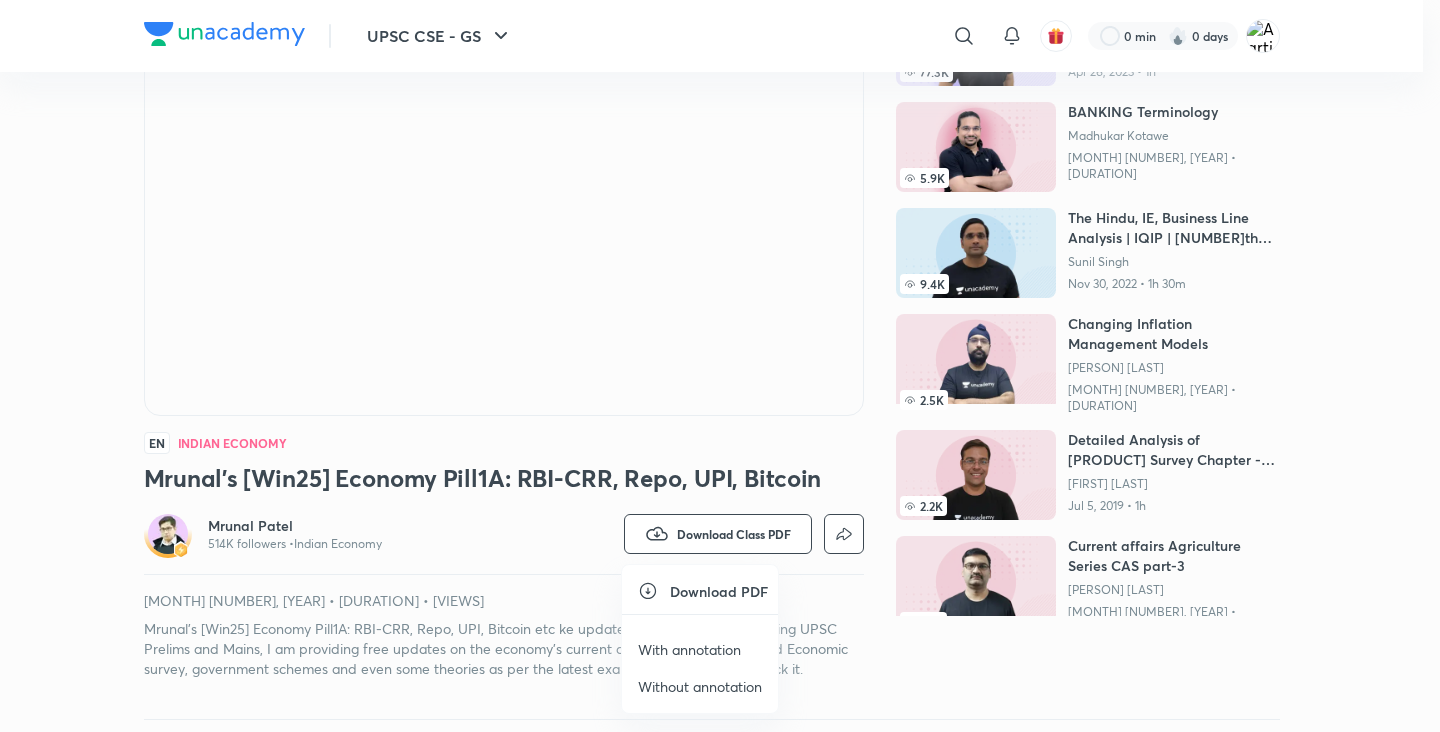 click on "With annotation" at bounding box center (689, 649) 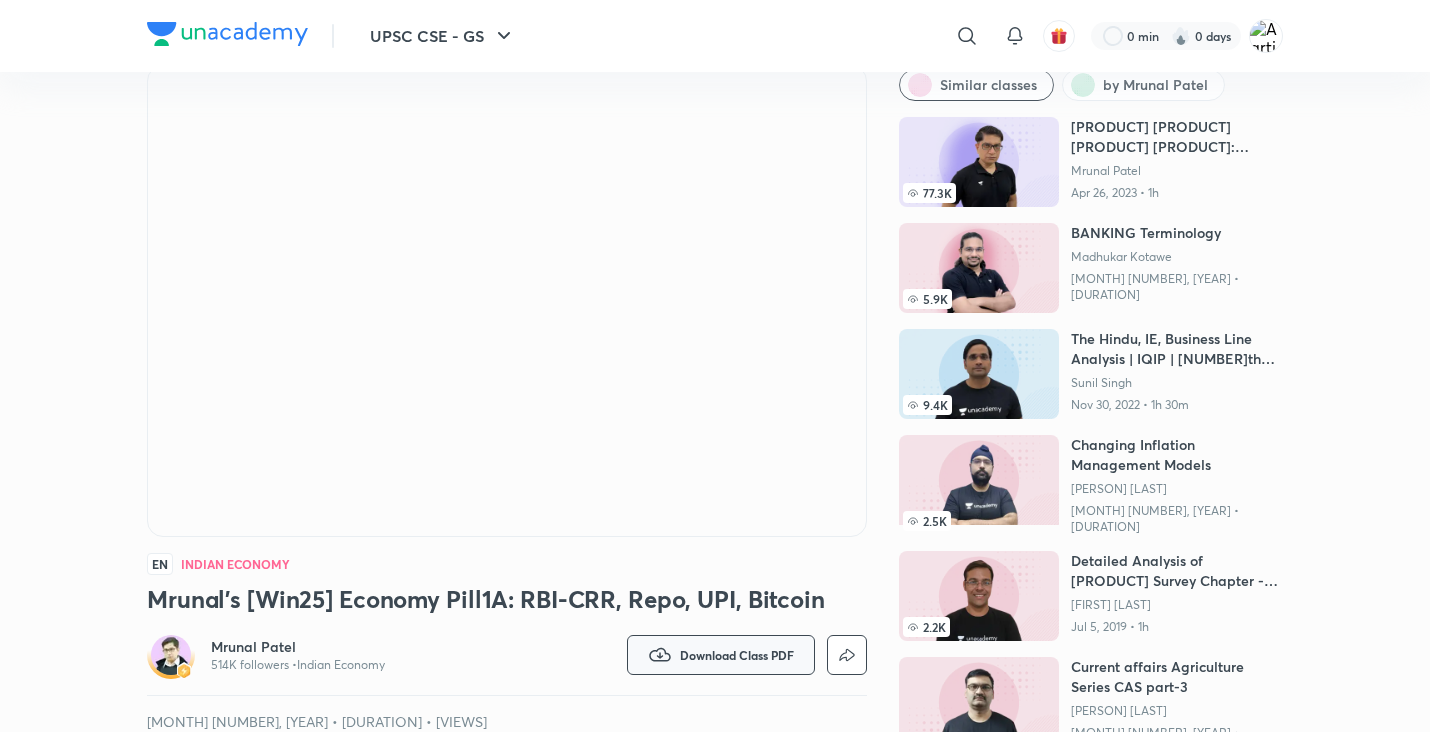 scroll, scrollTop: 0, scrollLeft: 0, axis: both 